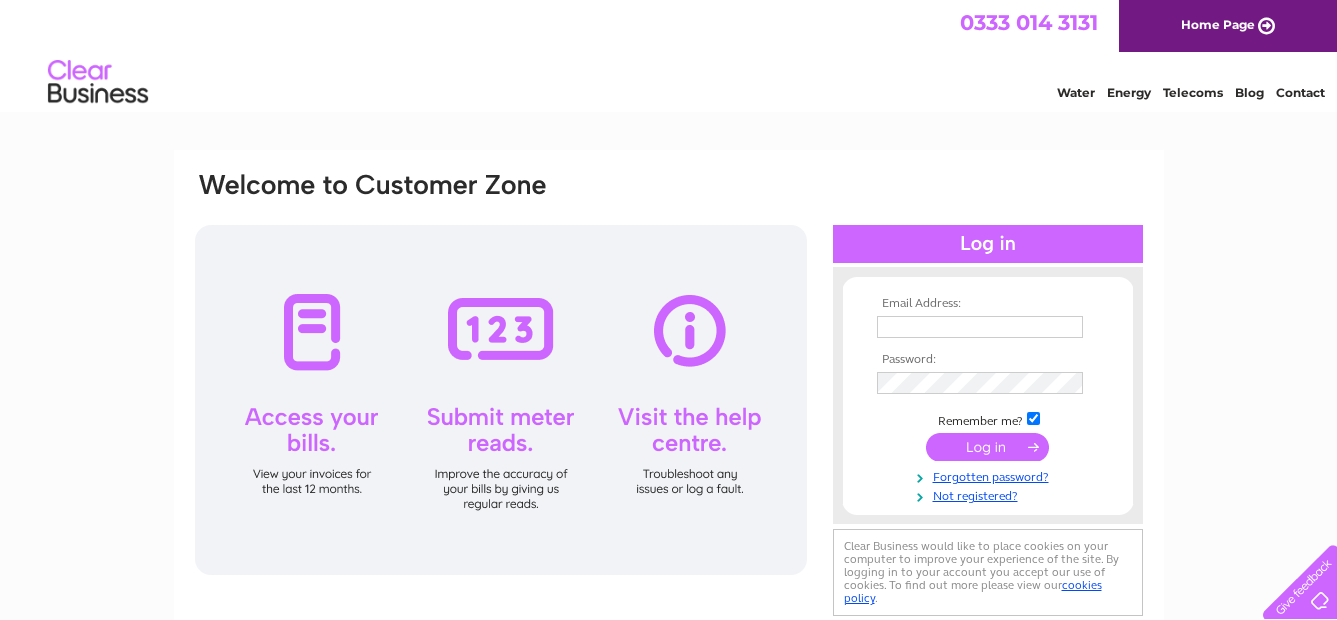 scroll, scrollTop: 0, scrollLeft: 0, axis: both 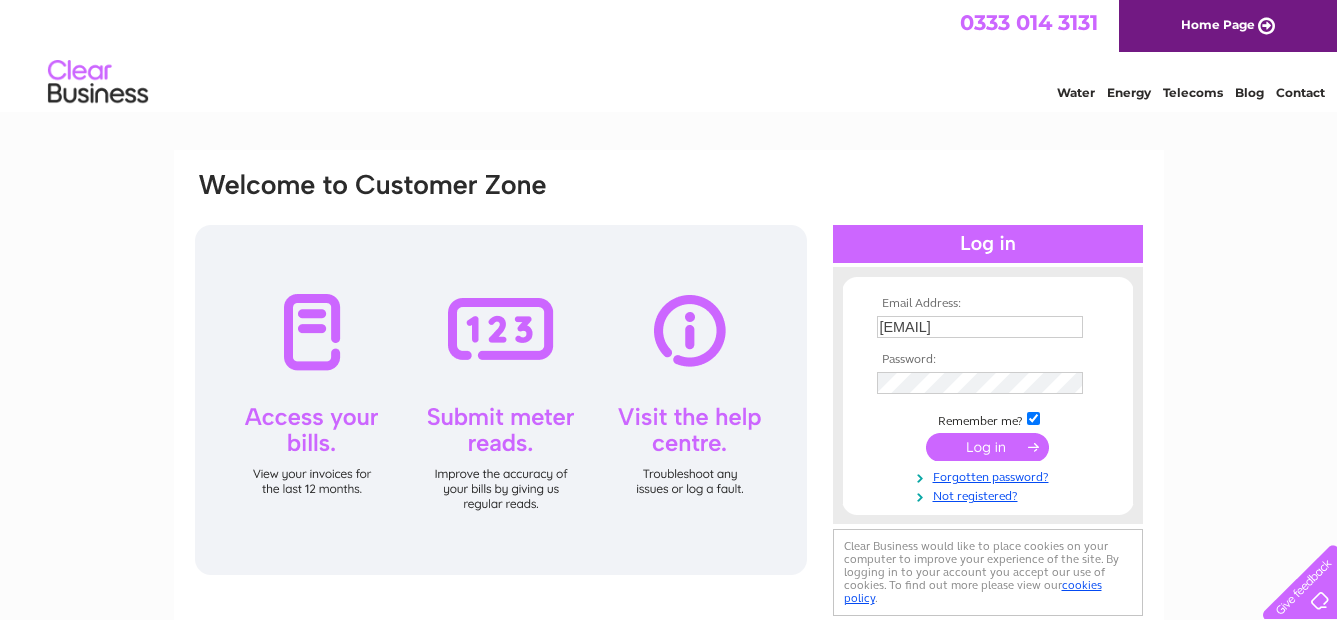click at bounding box center (987, 447) 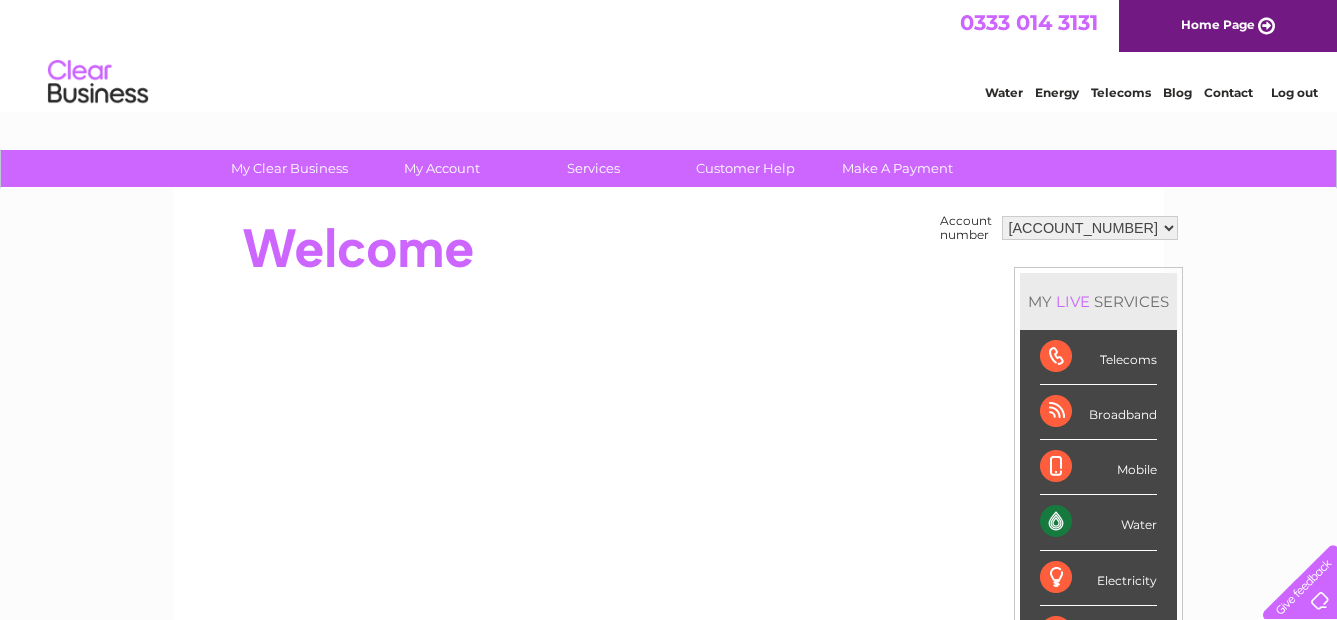 scroll, scrollTop: 0, scrollLeft: 0, axis: both 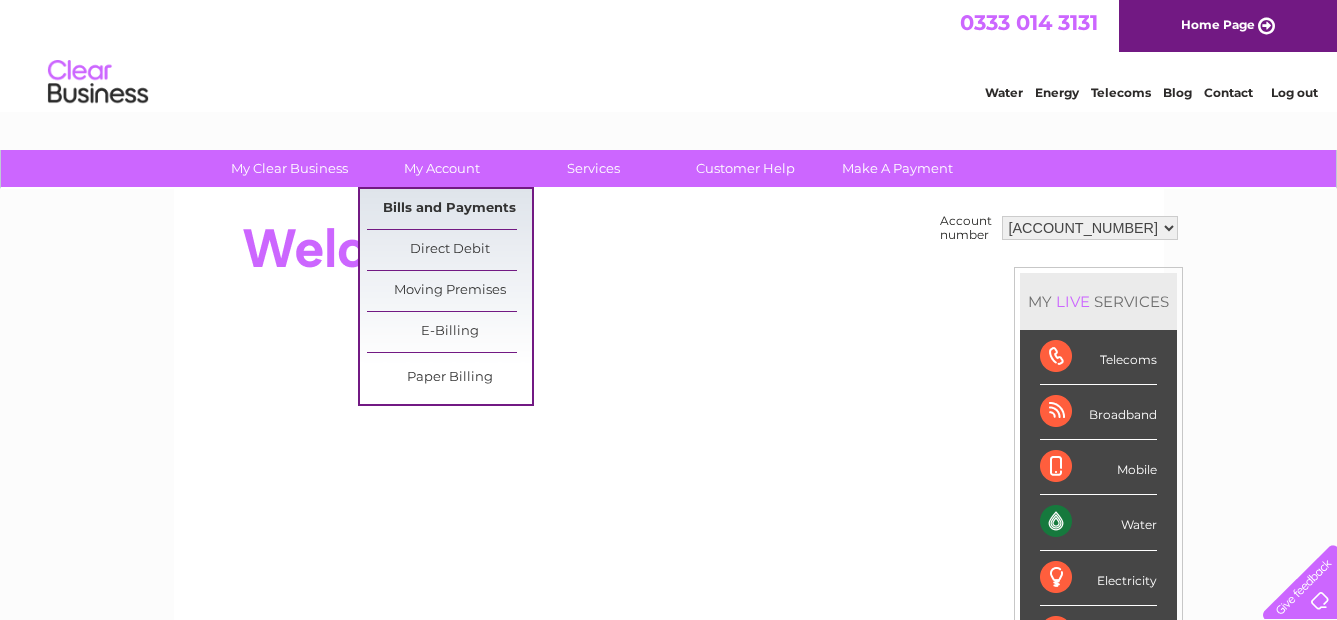 click on "Bills and Payments" at bounding box center (449, 209) 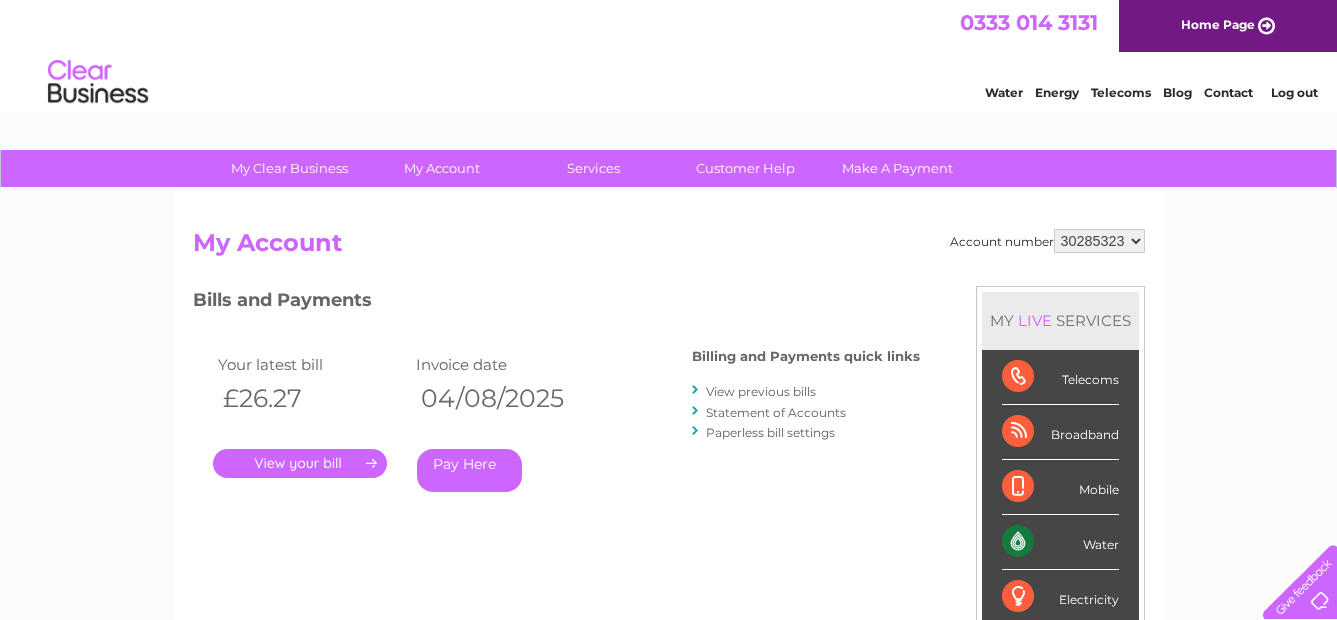 scroll, scrollTop: 0, scrollLeft: 0, axis: both 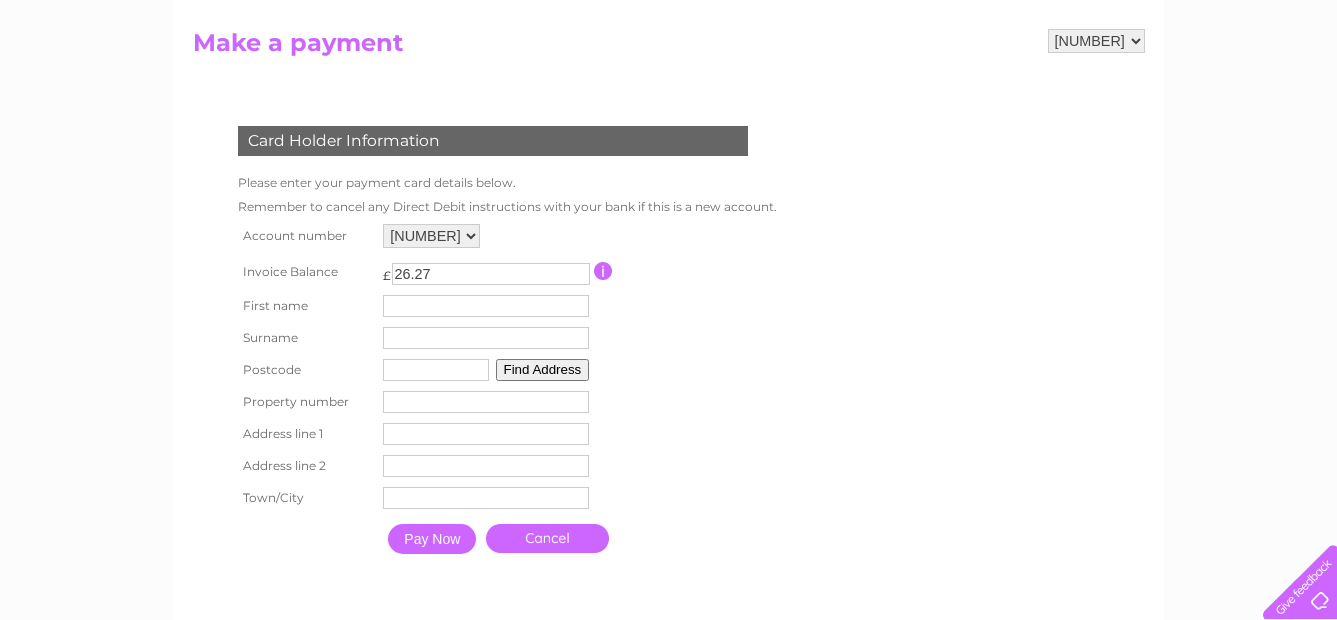 click at bounding box center [486, 306] 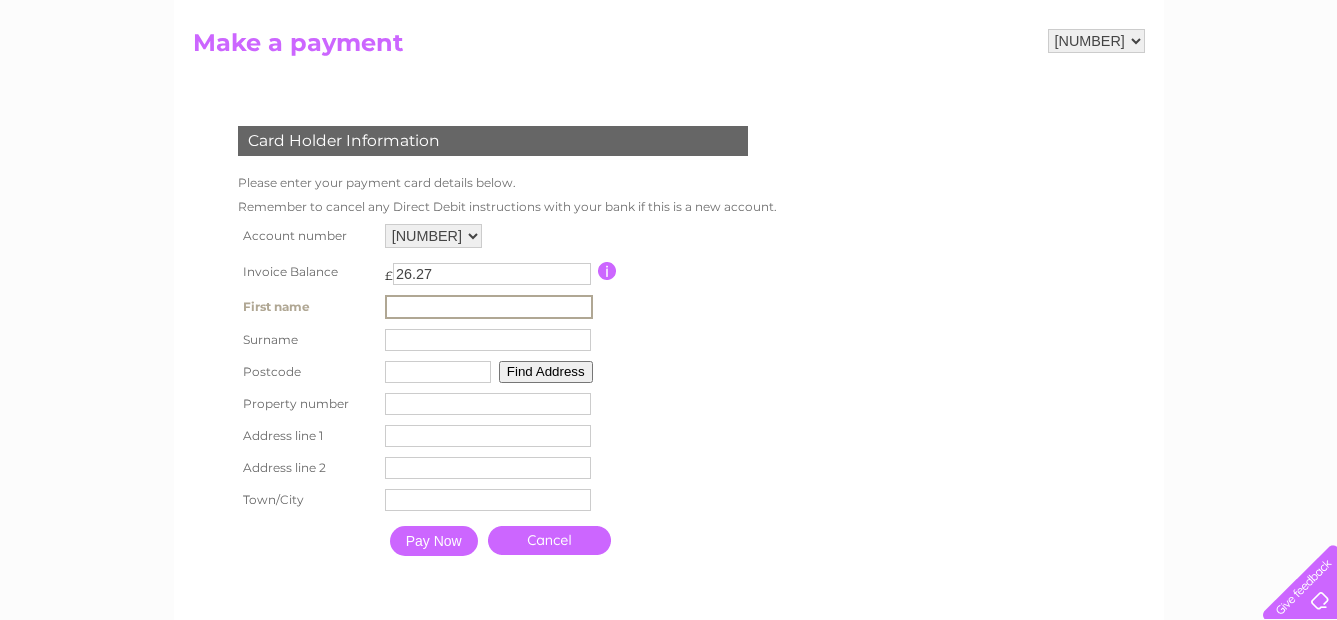 type on "Simon" 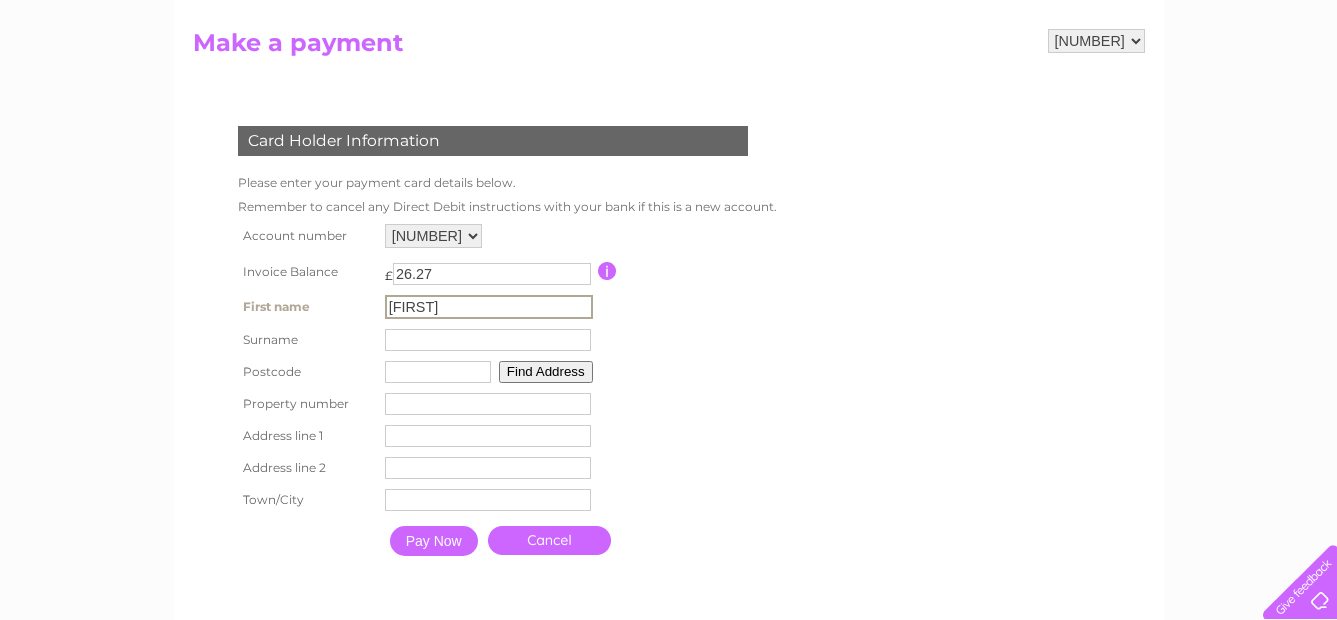 type on "Katuszonek" 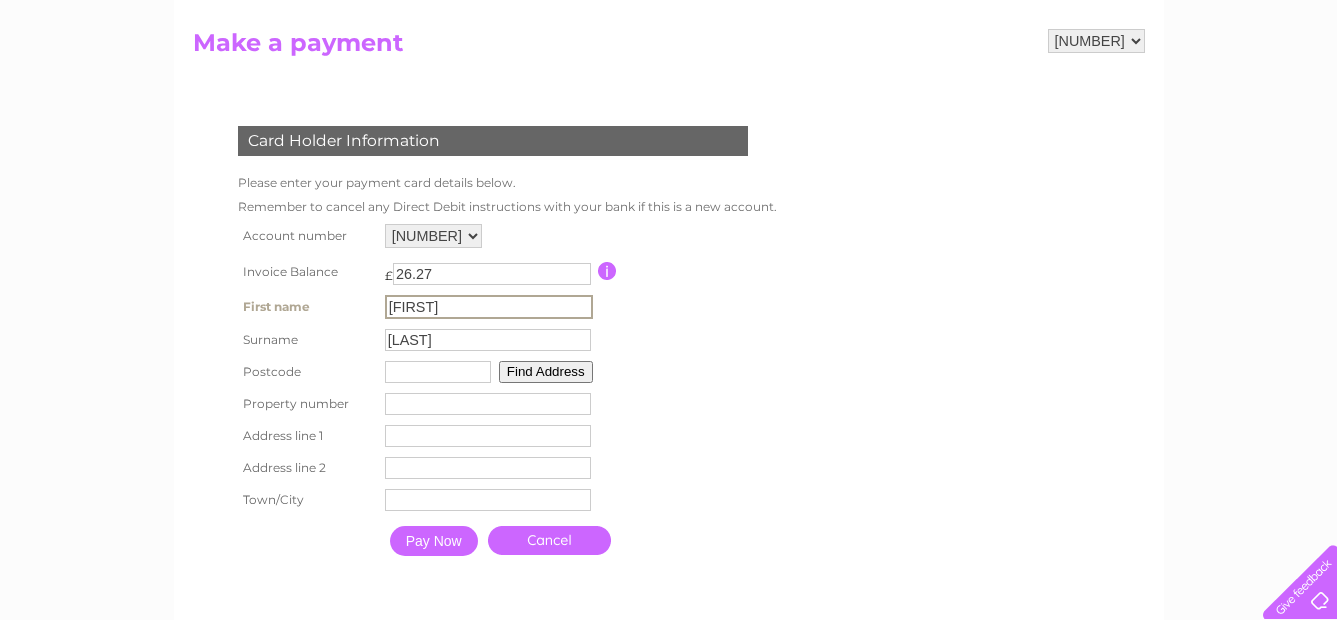 type on "WF1 1YB" 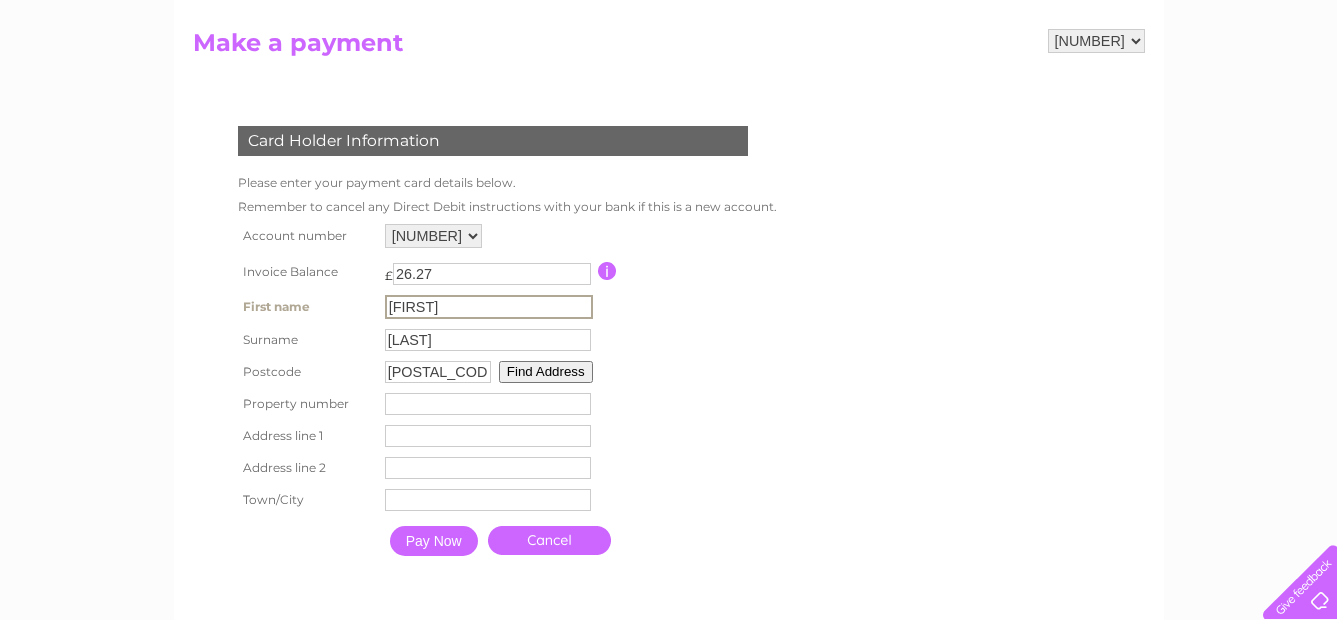 type on "Bishopgate Walk, 43 The Ridings Centre" 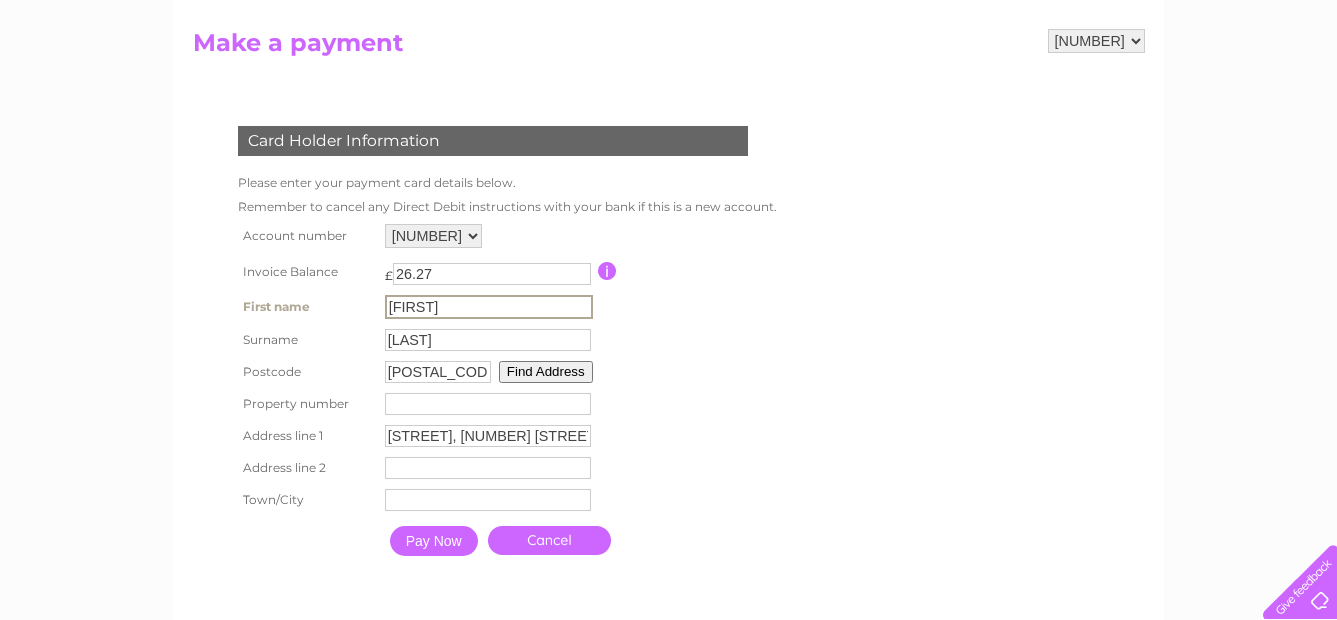 type on "The Ridings Centre" 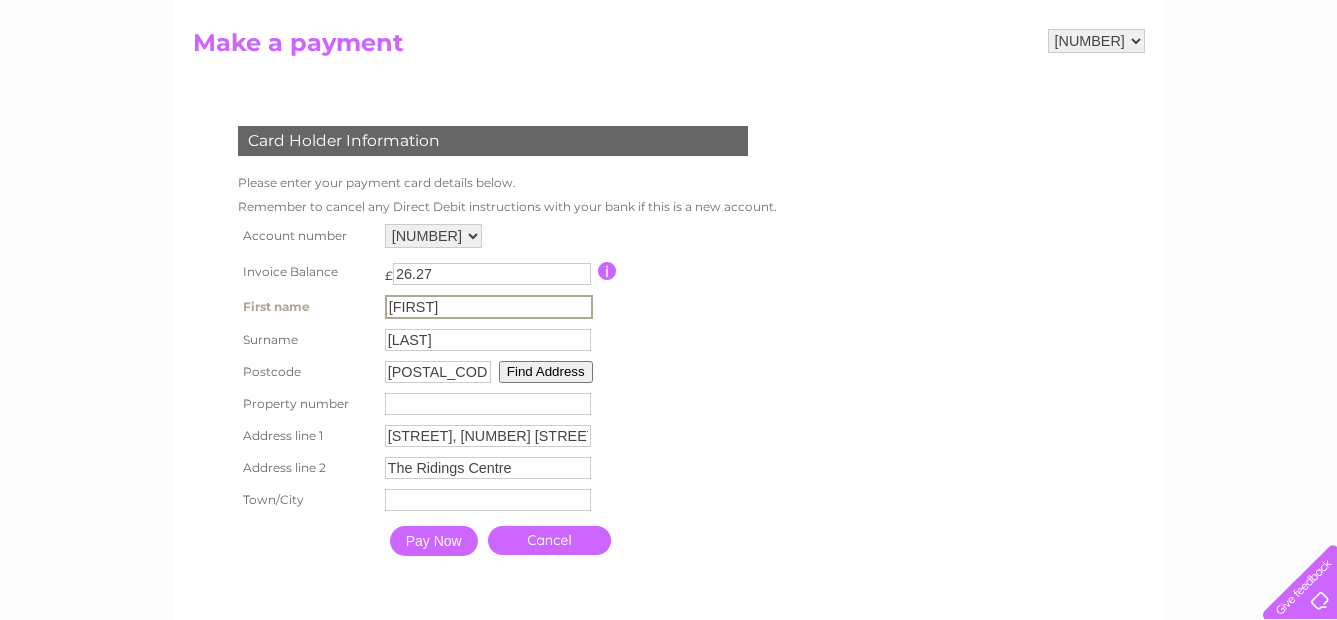 type on "Wakefield" 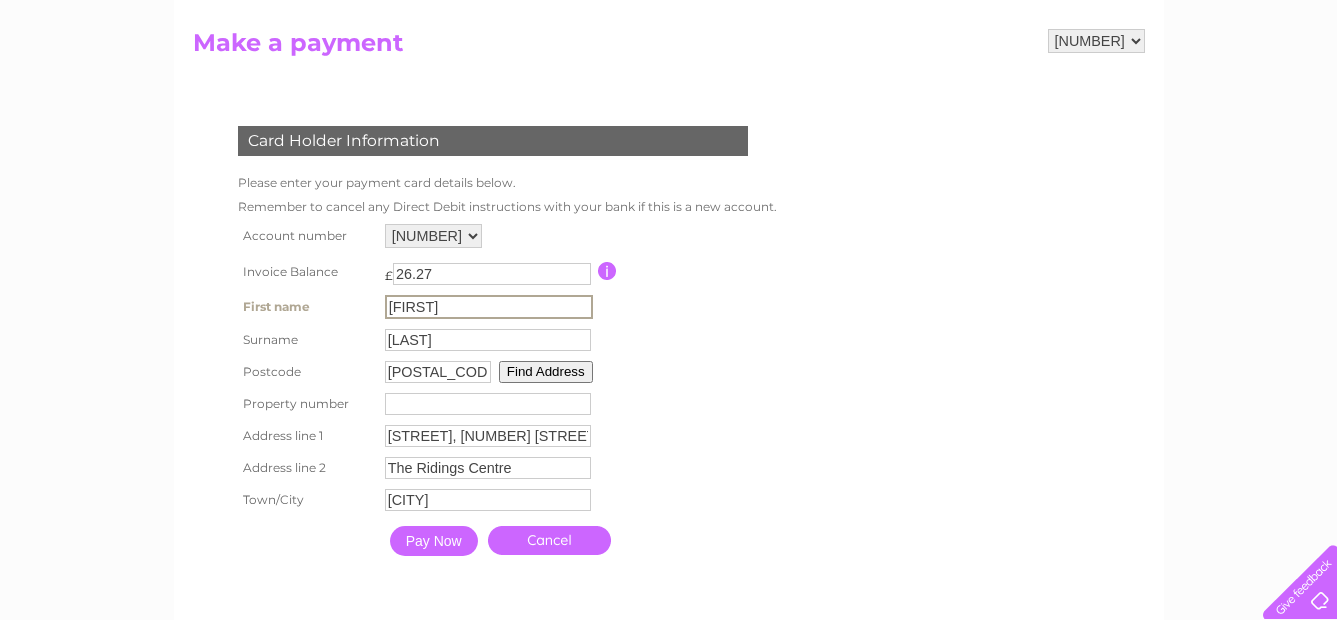 click at bounding box center [488, 404] 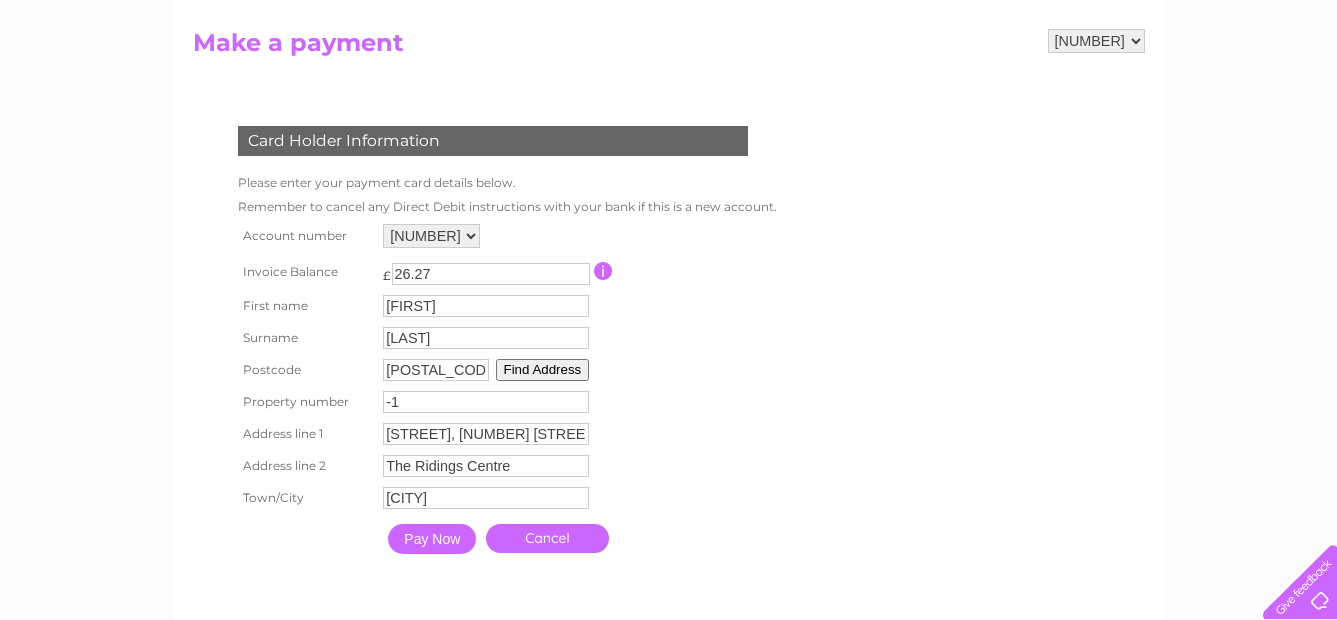 type on "-1" 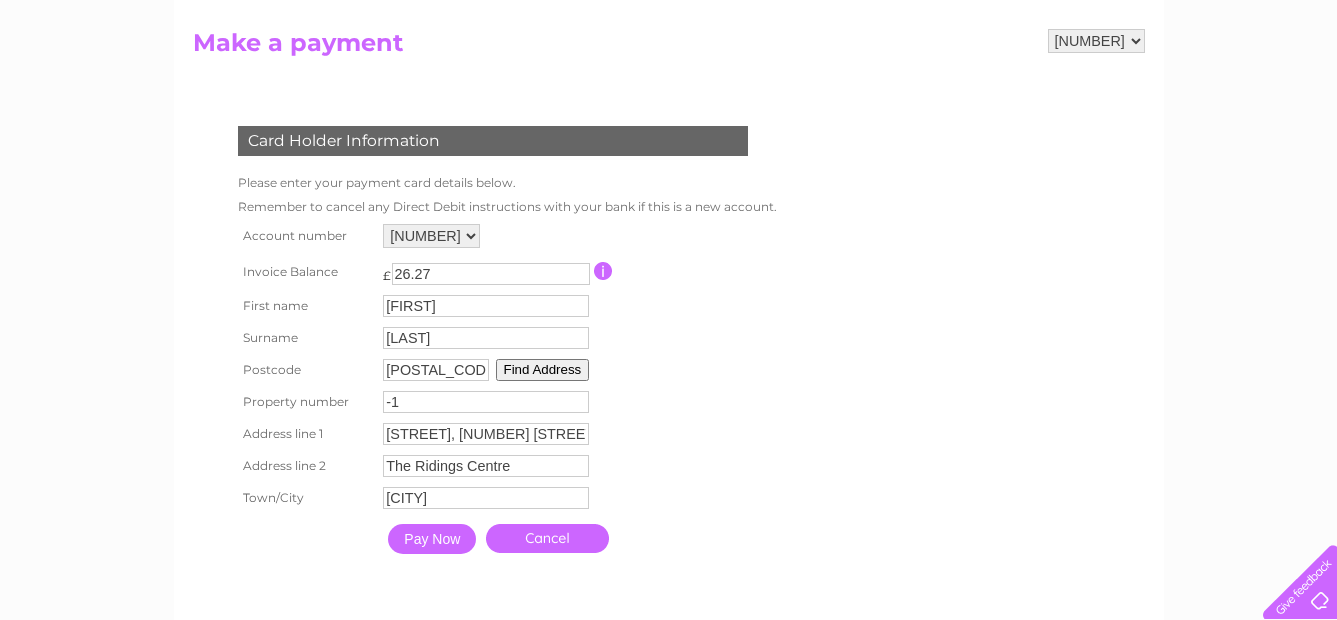 click on "-1" at bounding box center (486, 402) 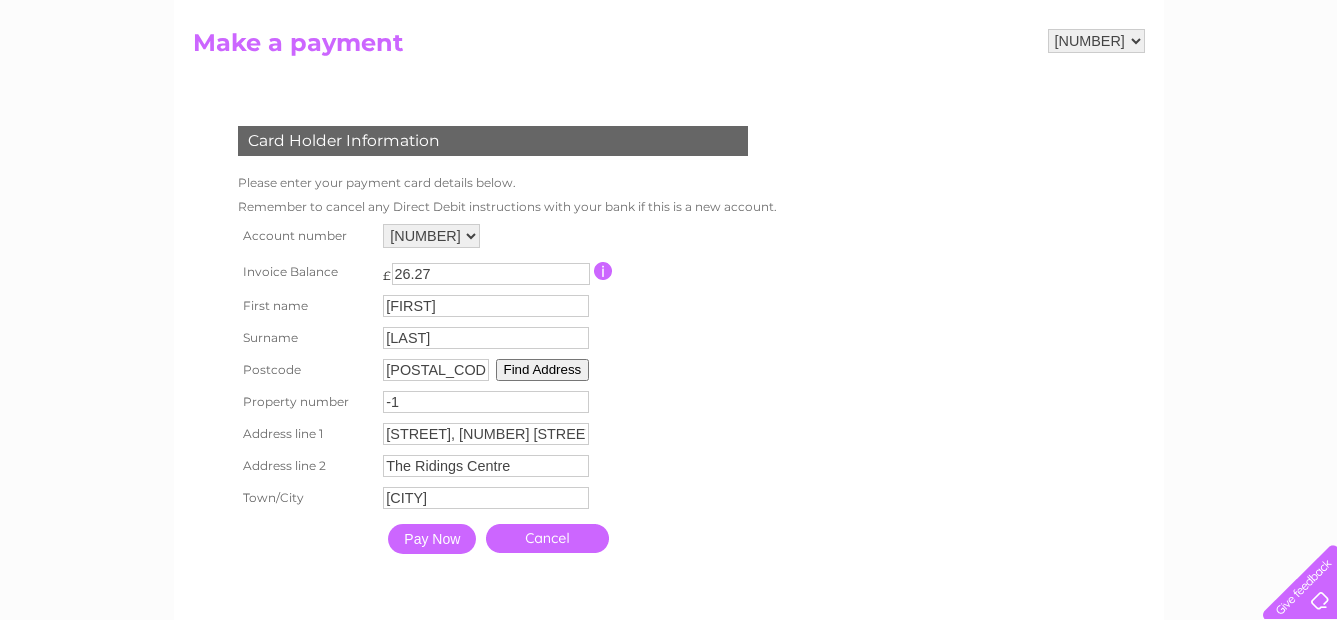 click on "-1" at bounding box center [486, 402] 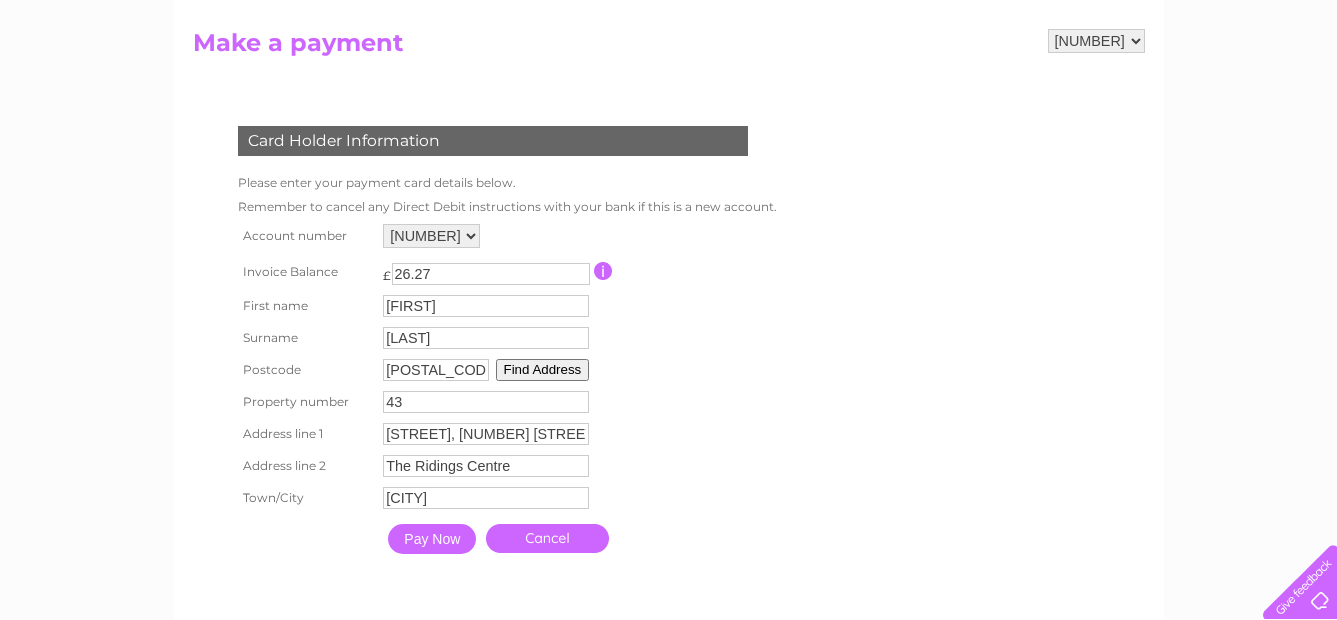 type on "43" 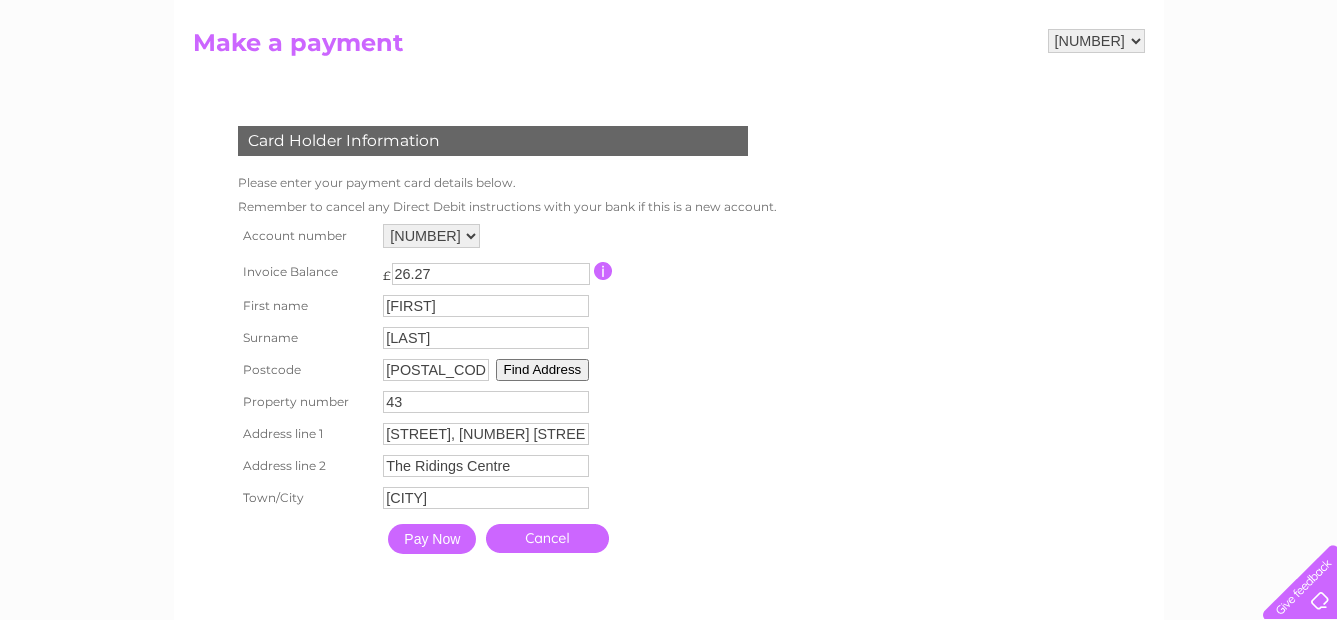 click on "Pay Now" at bounding box center (432, 539) 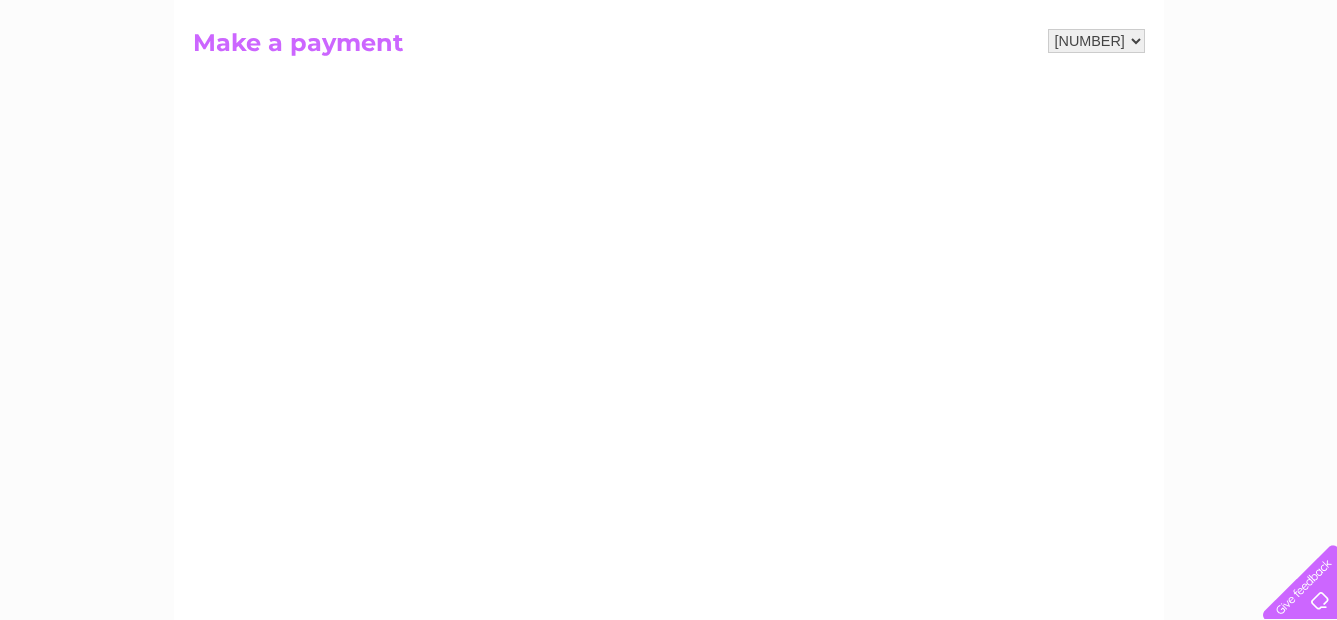 scroll, scrollTop: 0, scrollLeft: 0, axis: both 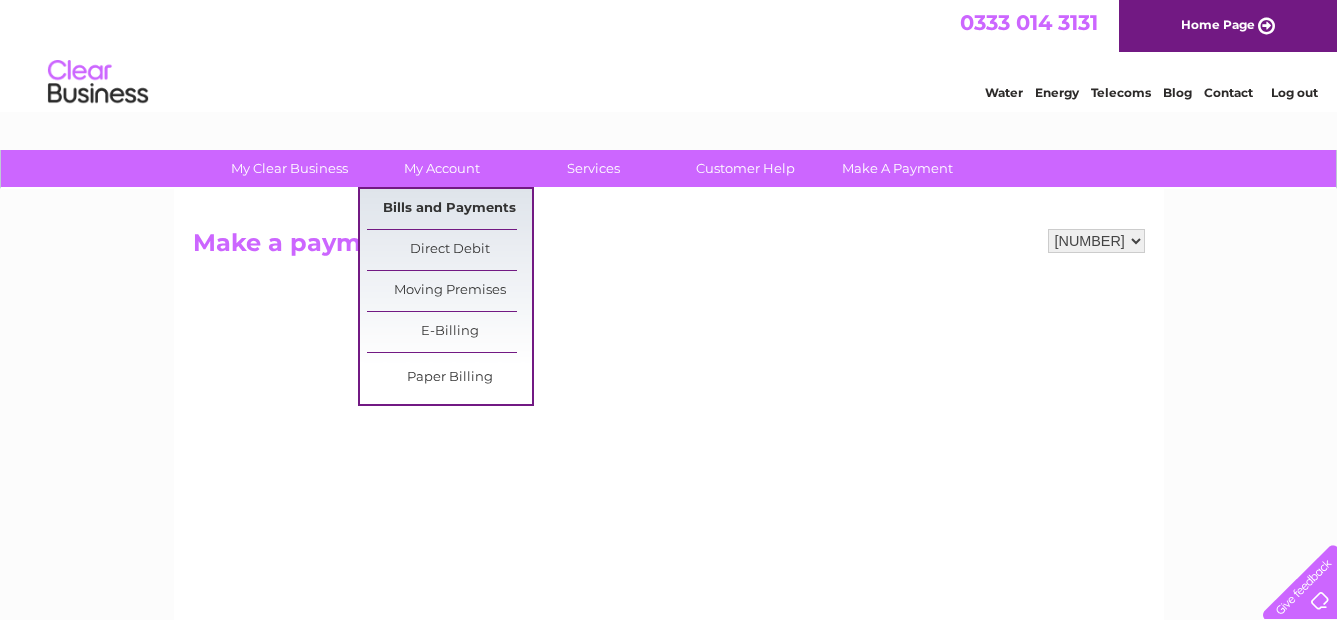 click on "Bills and Payments" at bounding box center (449, 209) 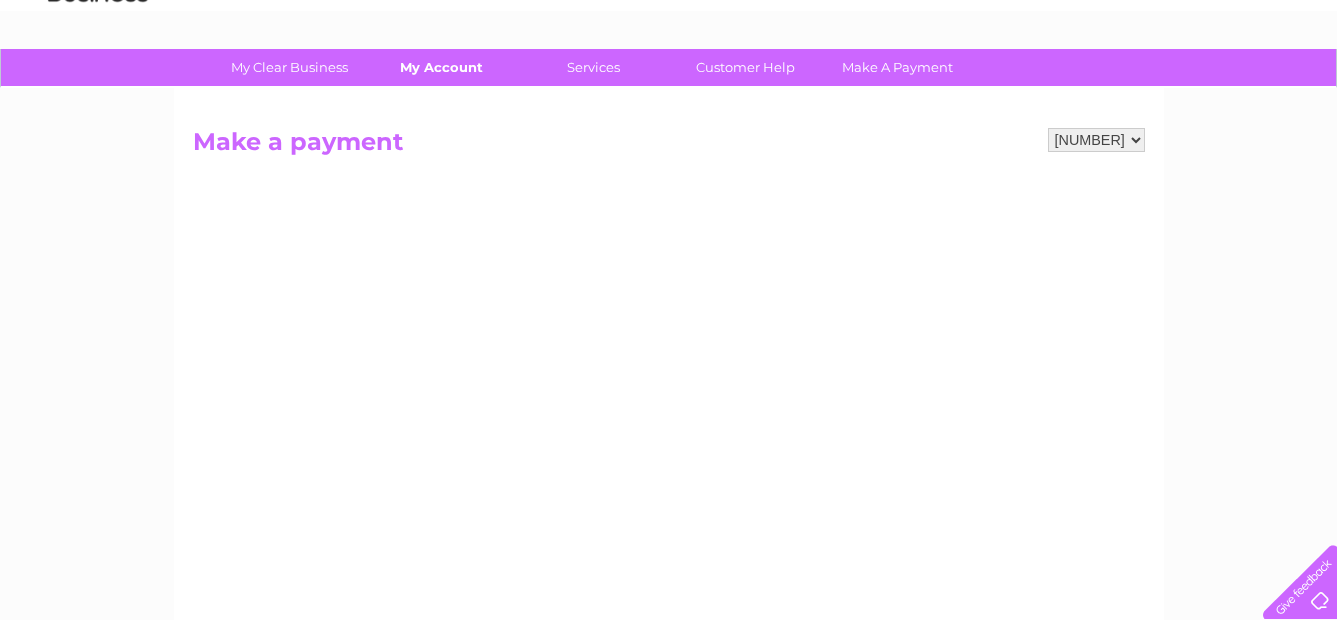 scroll, scrollTop: 0, scrollLeft: 0, axis: both 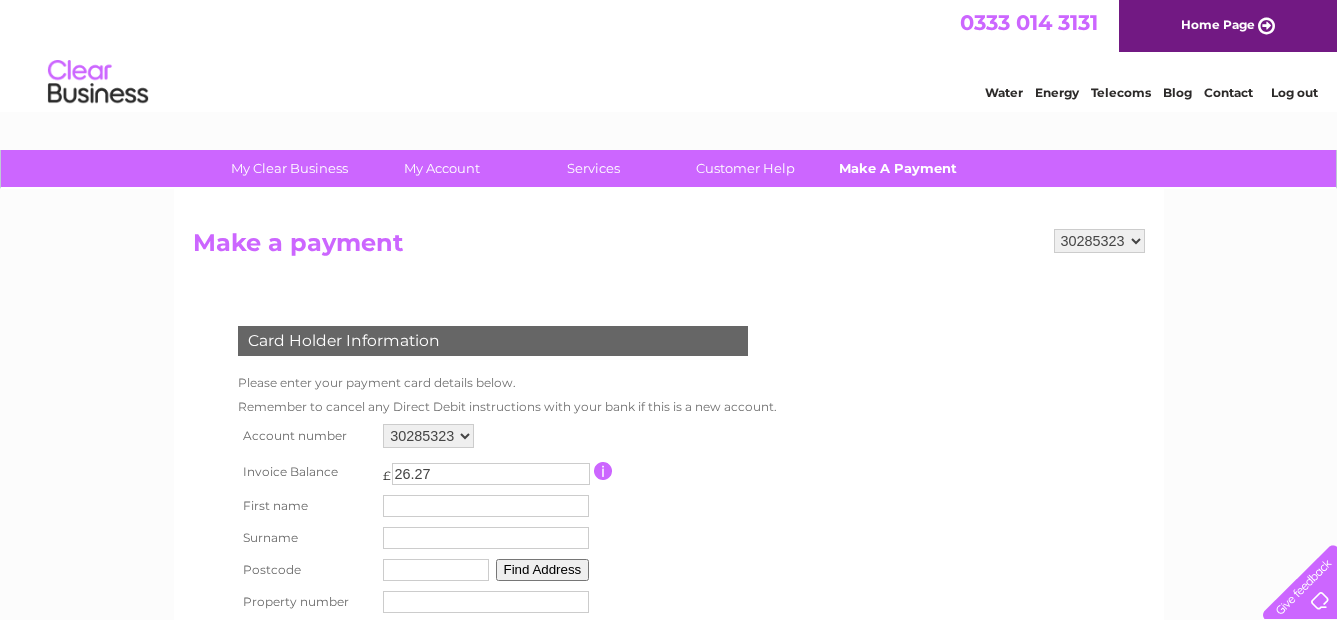 click on "Make A Payment" at bounding box center (897, 168) 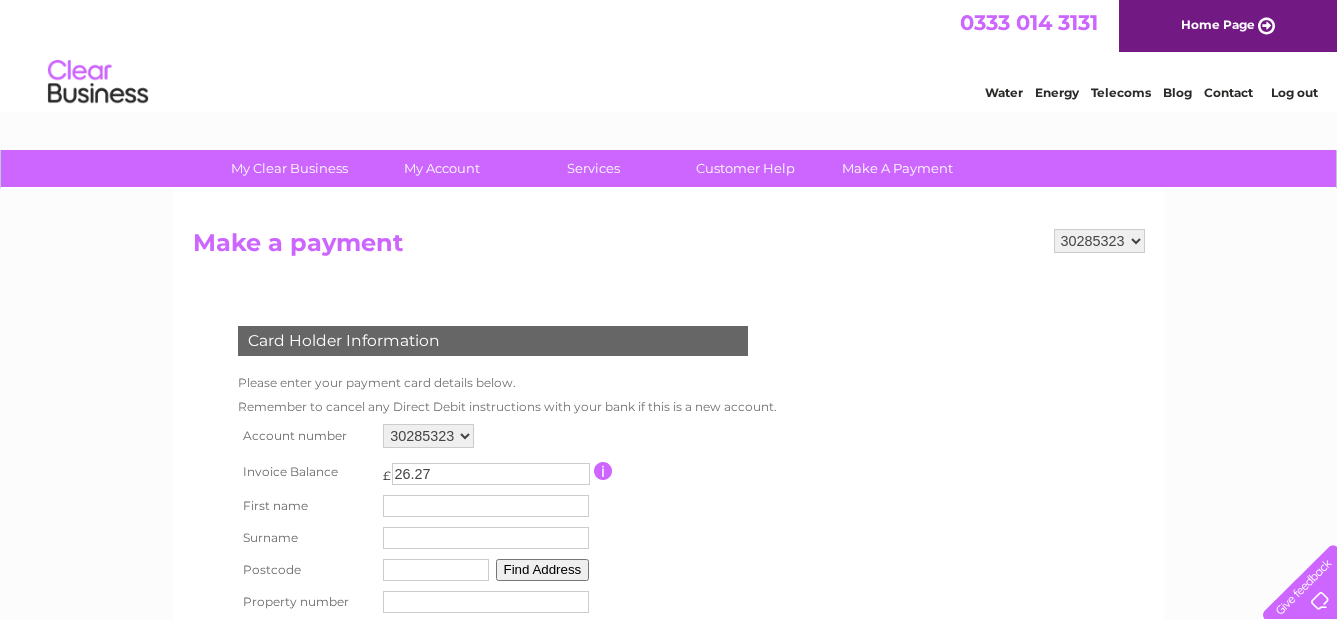 scroll, scrollTop: 0, scrollLeft: 0, axis: both 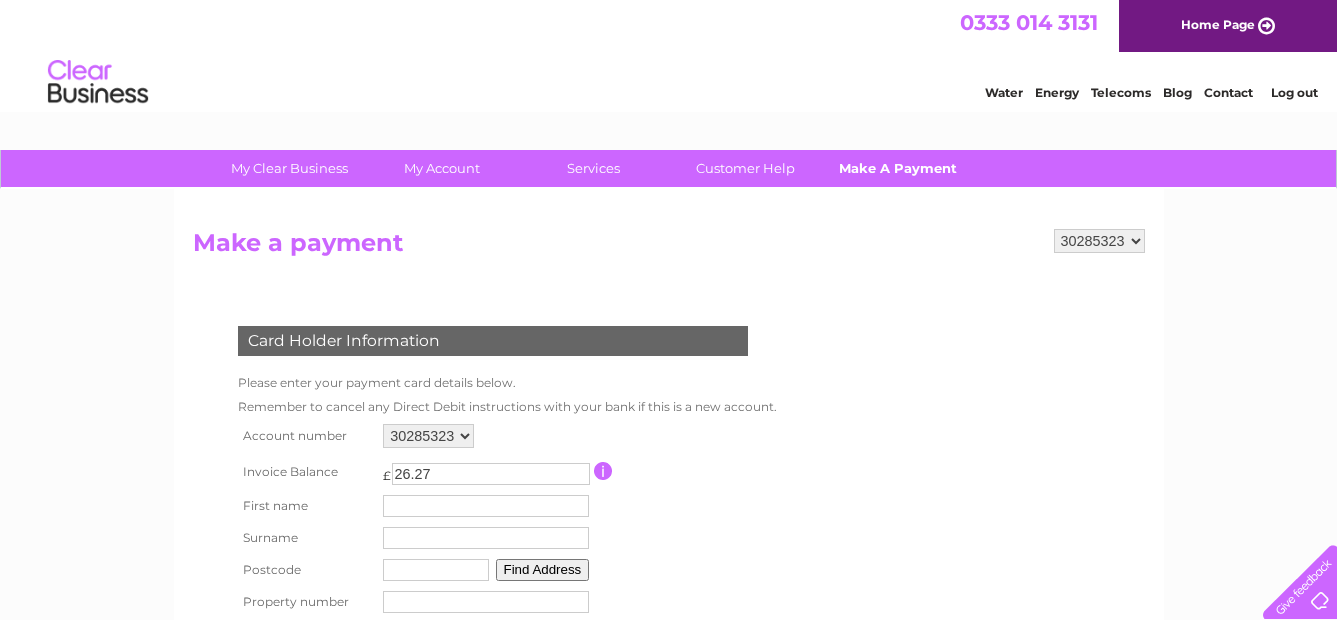 click on "Make A Payment" at bounding box center (897, 168) 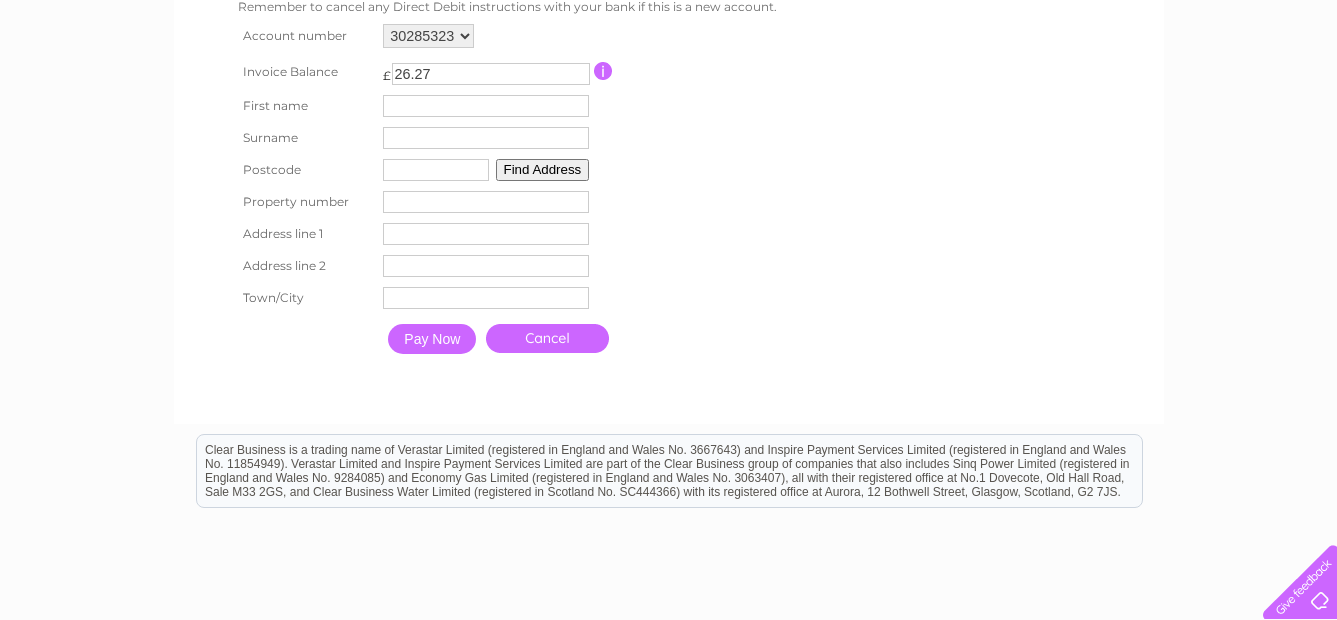 scroll, scrollTop: 0, scrollLeft: 0, axis: both 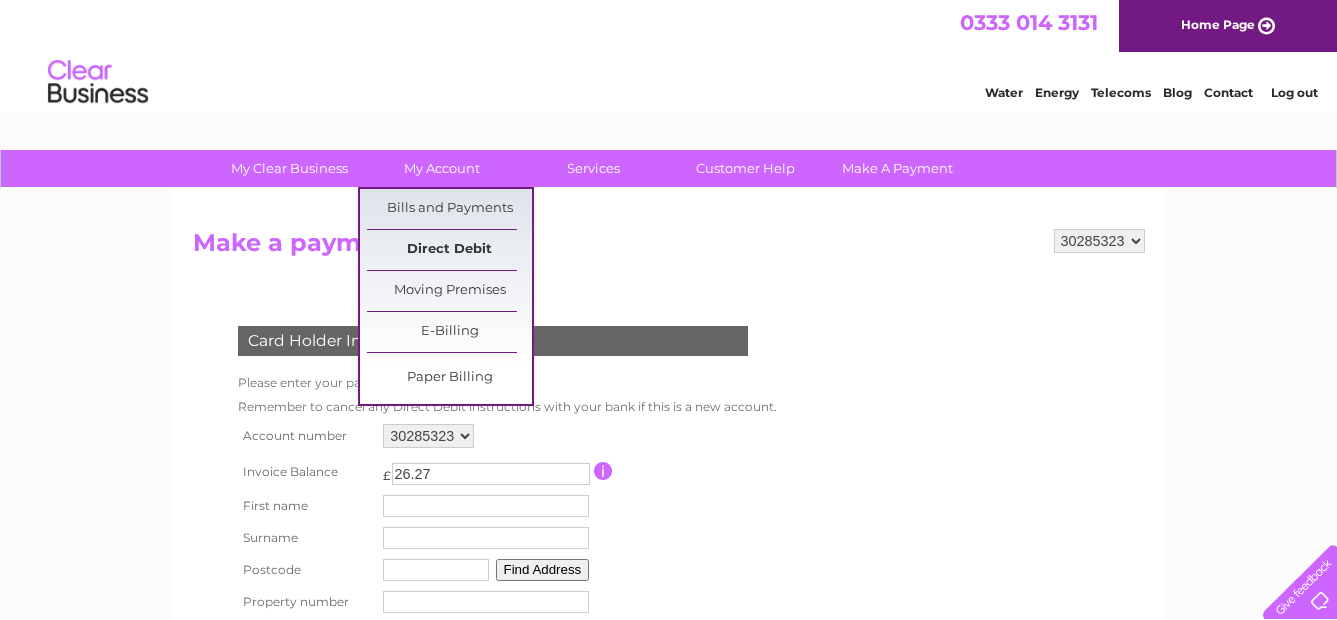 click on "Direct Debit" at bounding box center [449, 250] 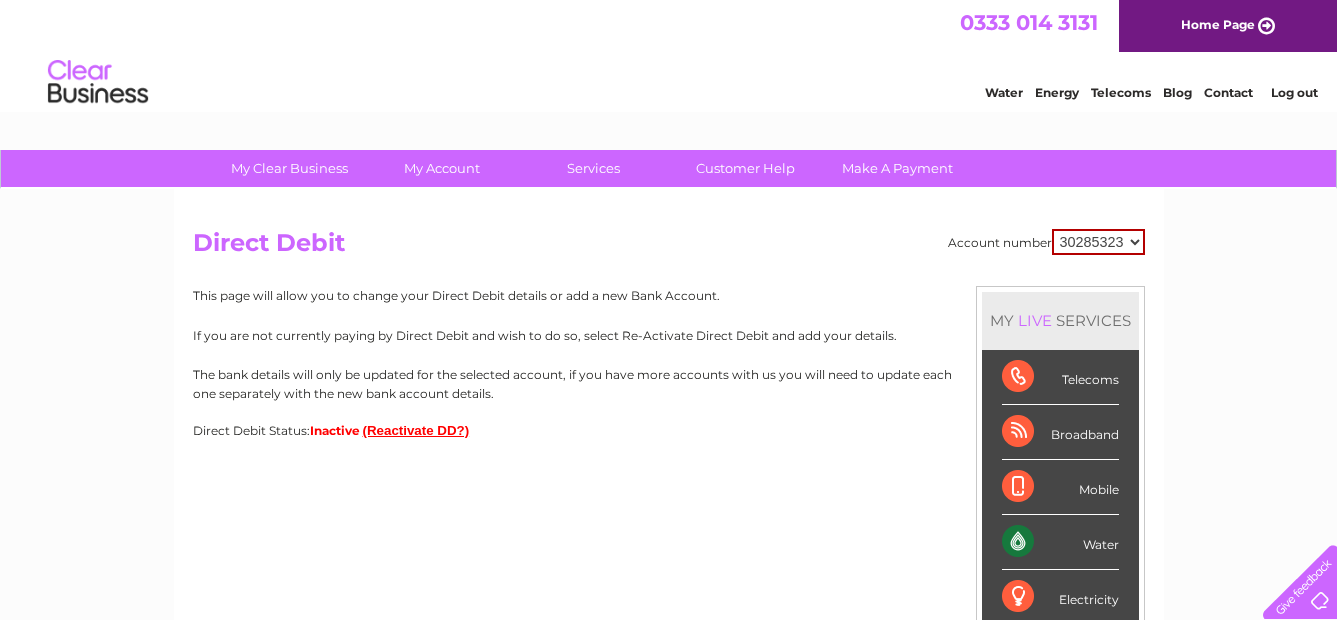 scroll, scrollTop: 0, scrollLeft: 0, axis: both 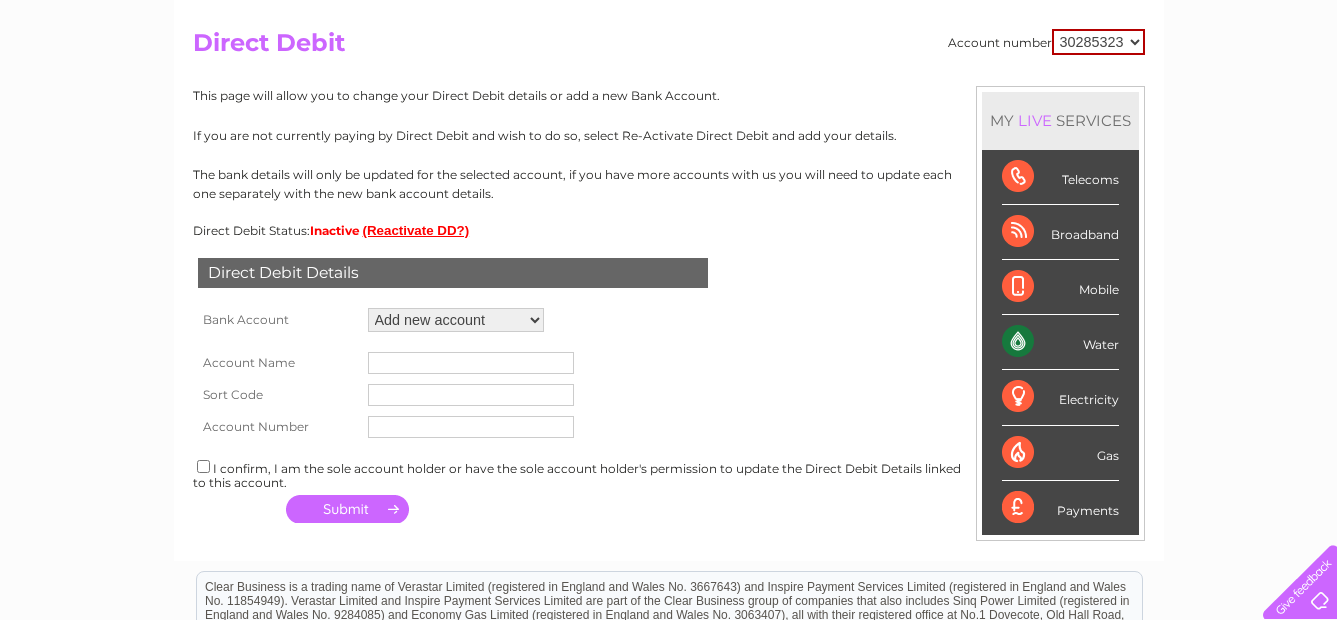 click on "Add new account
****6393" at bounding box center (456, 320) 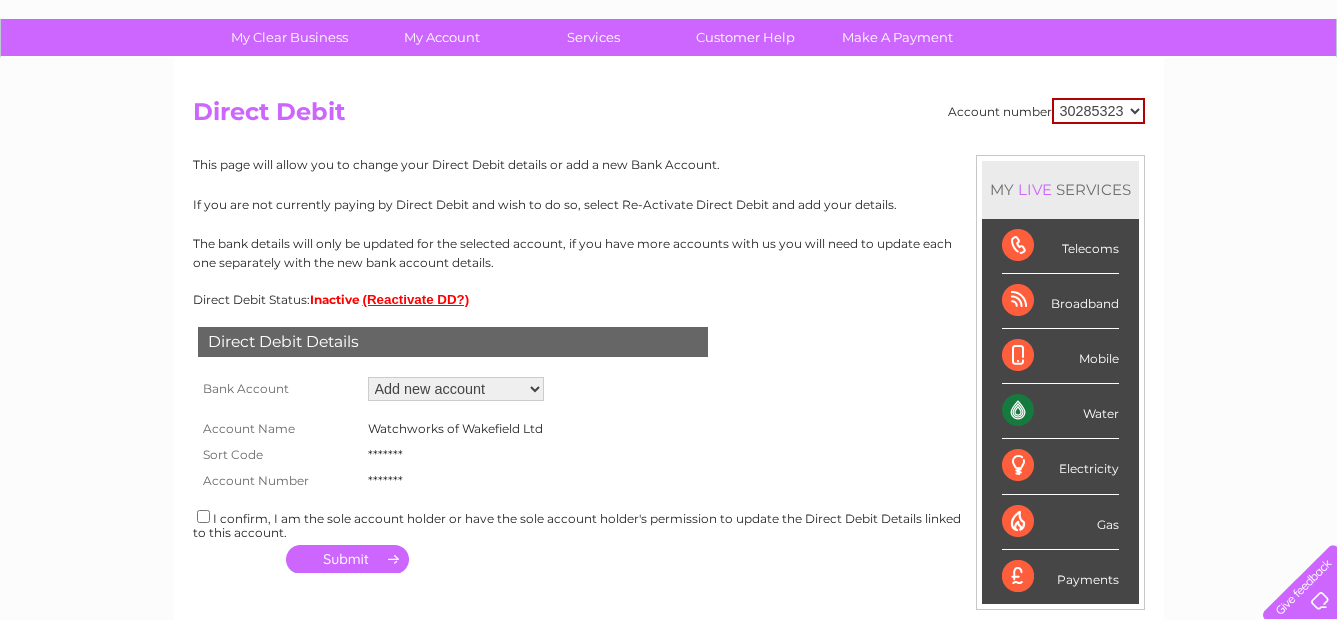 scroll, scrollTop: 100, scrollLeft: 0, axis: vertical 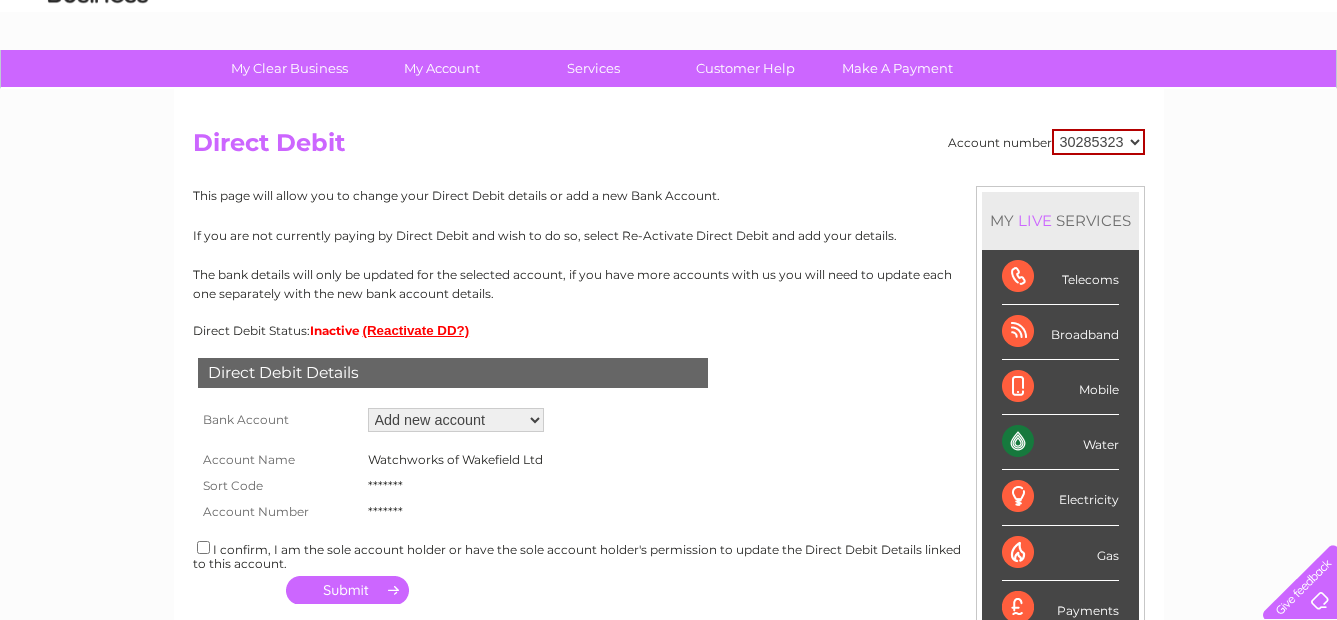 click at bounding box center (203, 547) 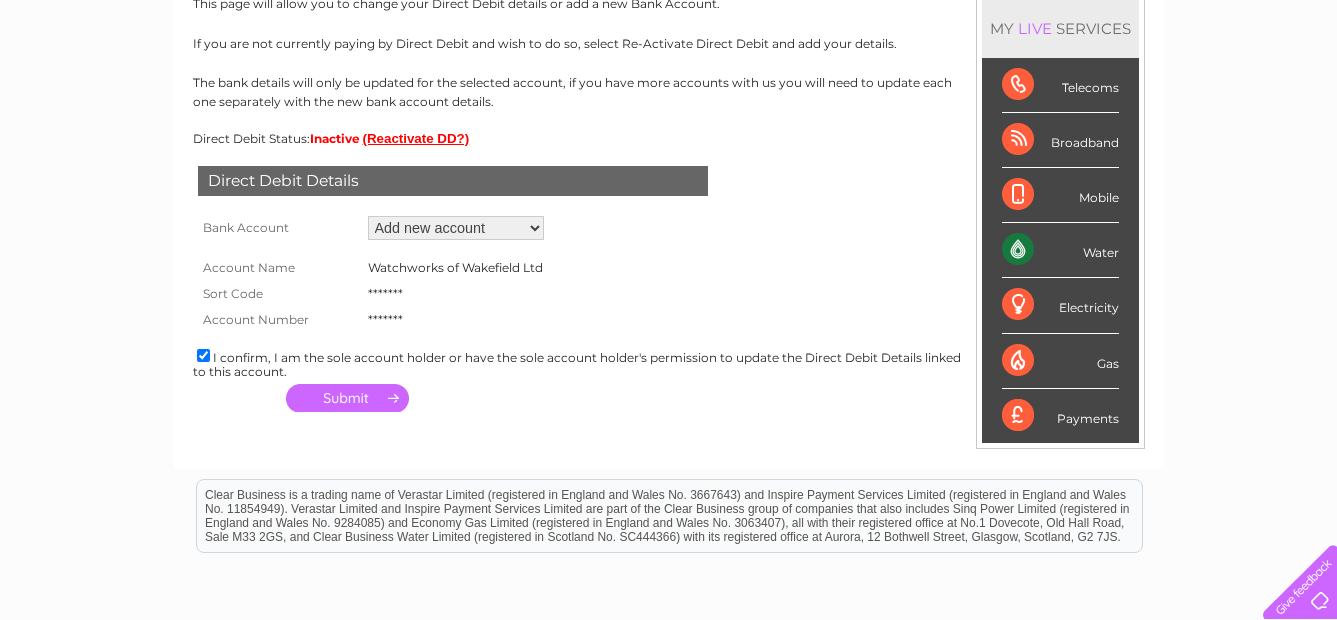 scroll, scrollTop: 300, scrollLeft: 0, axis: vertical 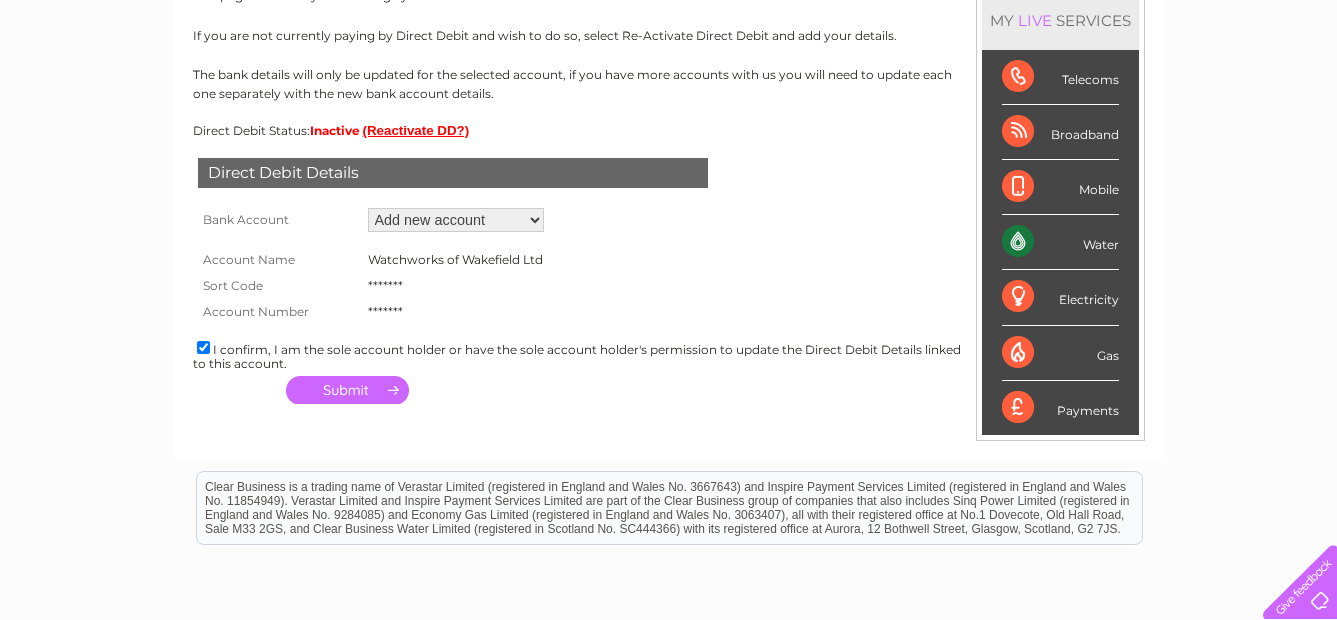 click at bounding box center [347, 390] 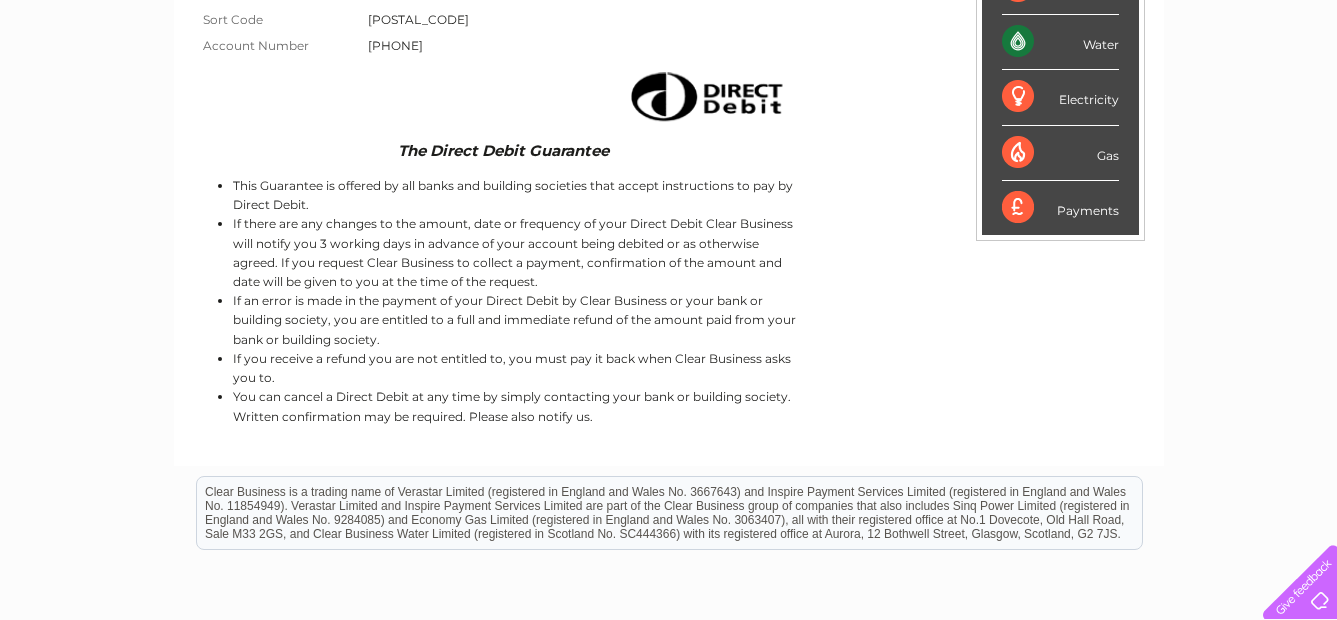 scroll, scrollTop: 0, scrollLeft: 0, axis: both 